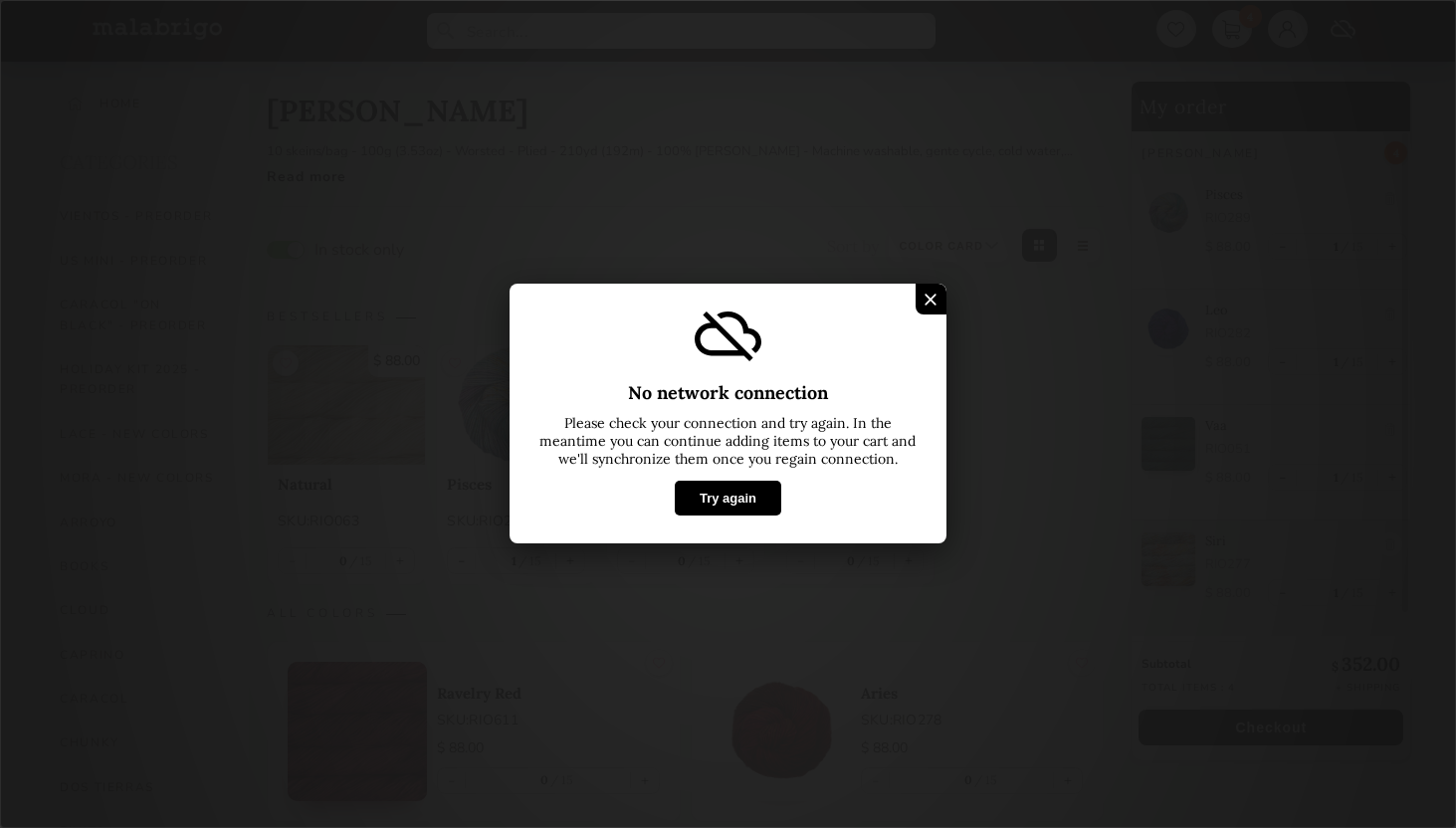 select on "INDEX" 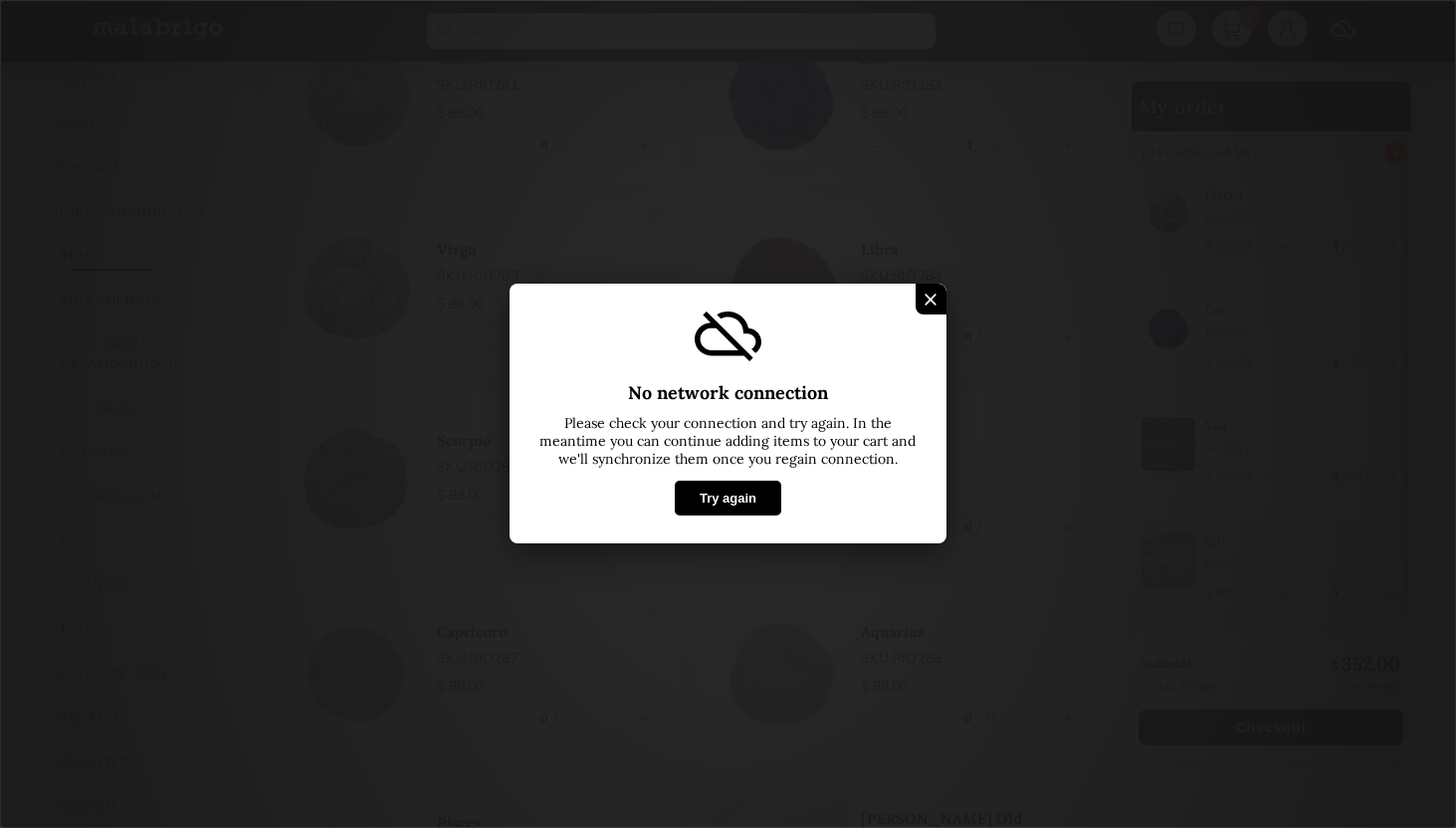 click on "Try again" at bounding box center (728, 499) 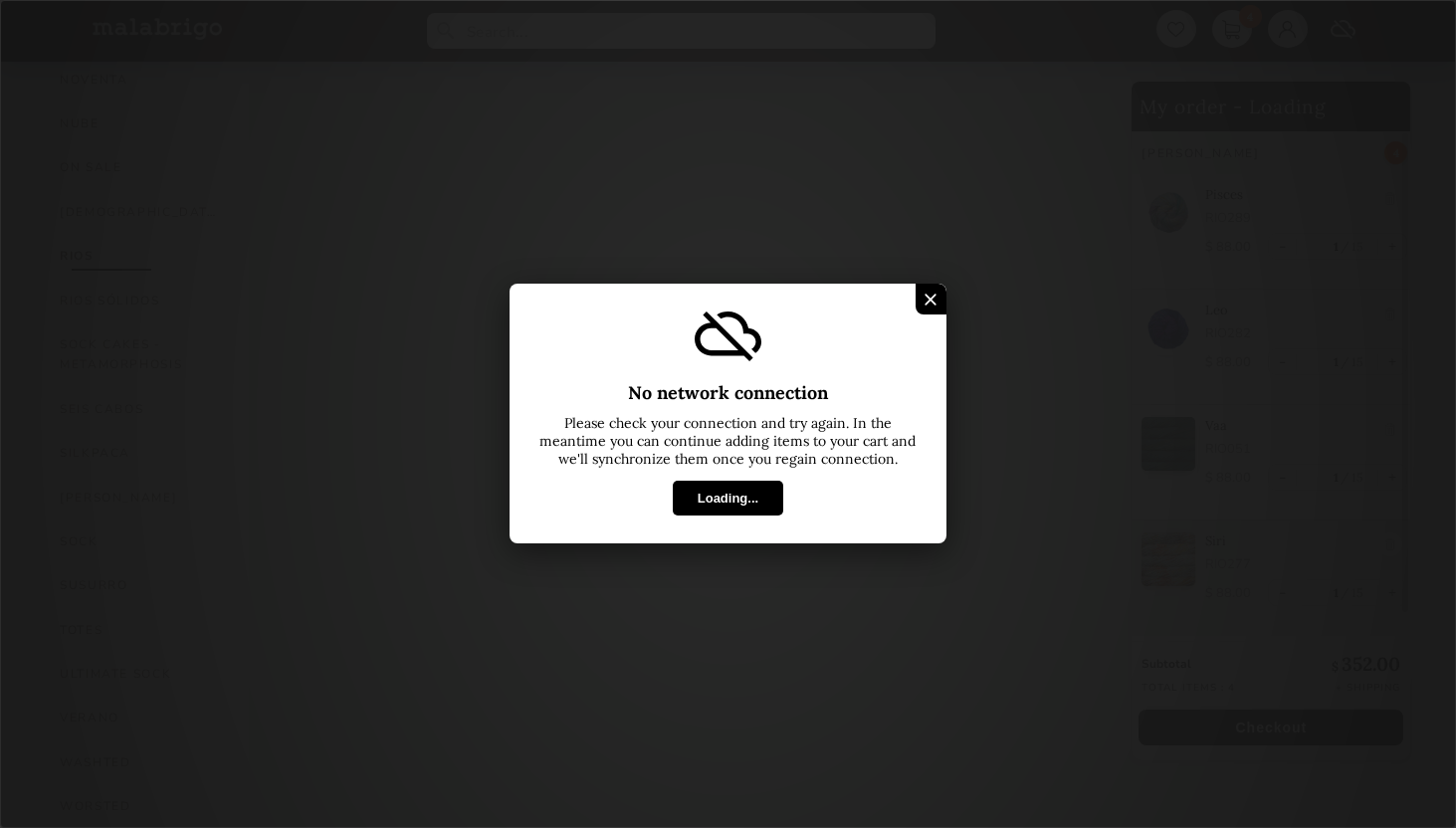 select on "INDEX" 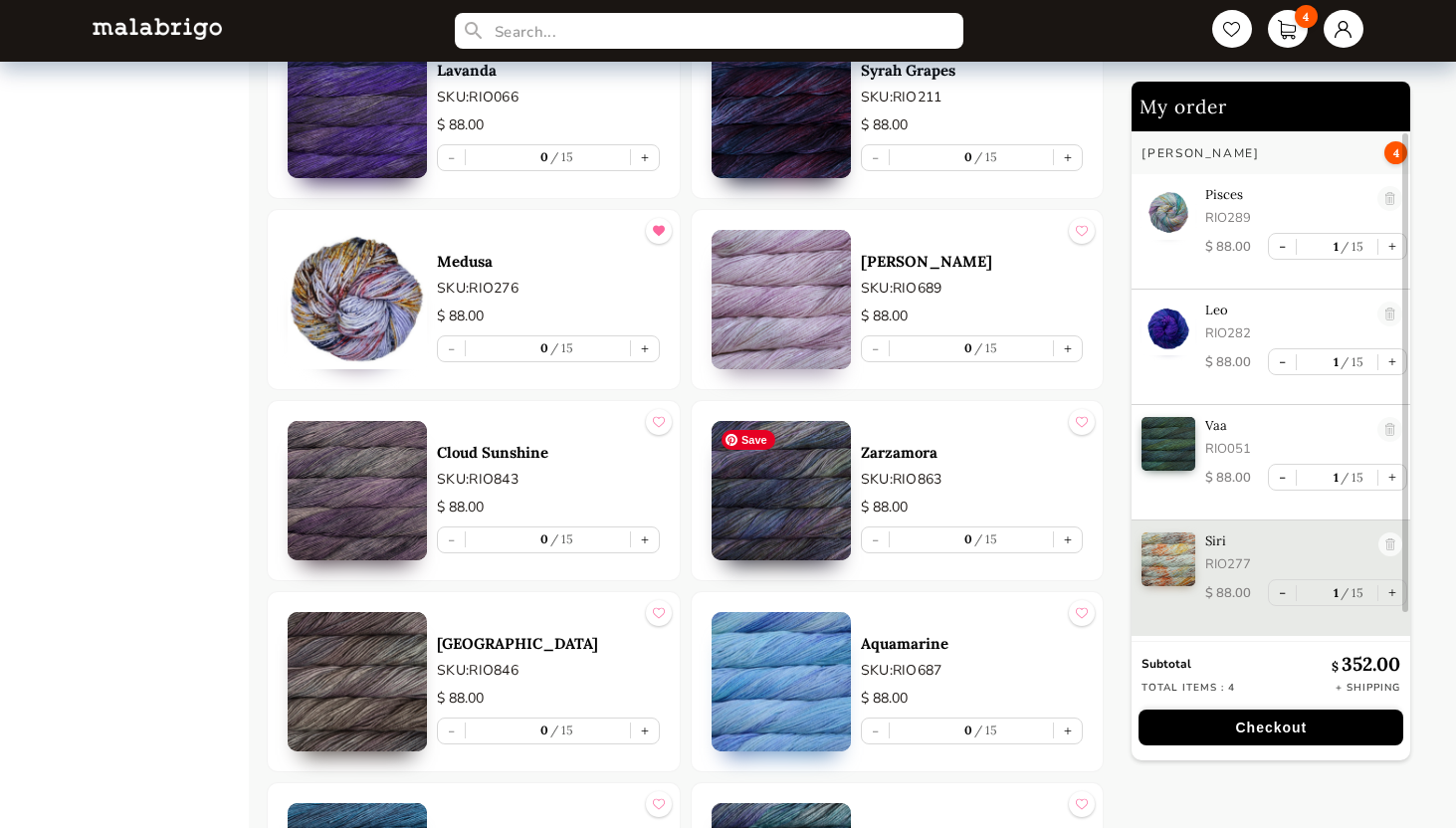 scroll, scrollTop: 3118, scrollLeft: 0, axis: vertical 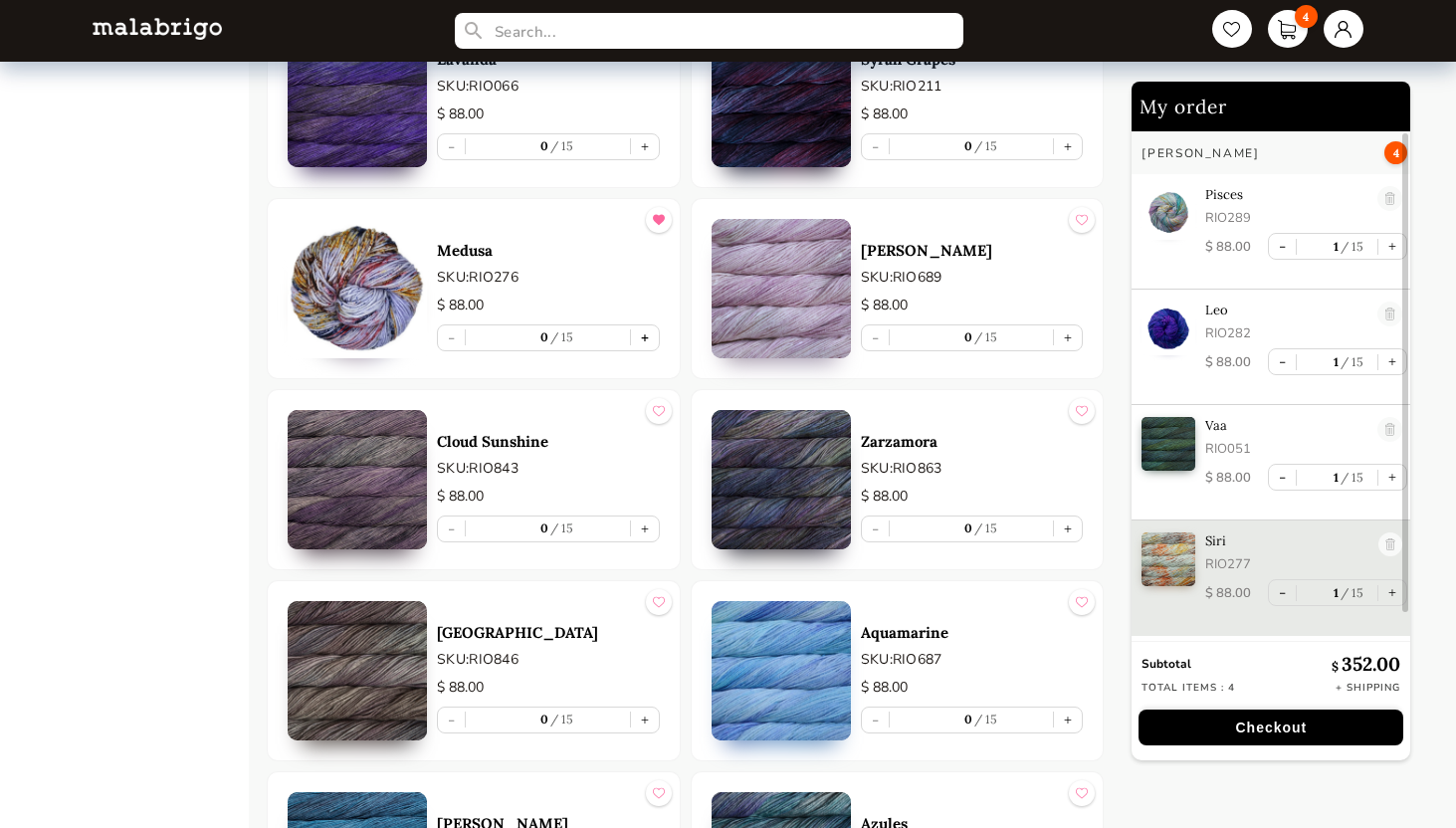 click on "+" at bounding box center (645, 337) 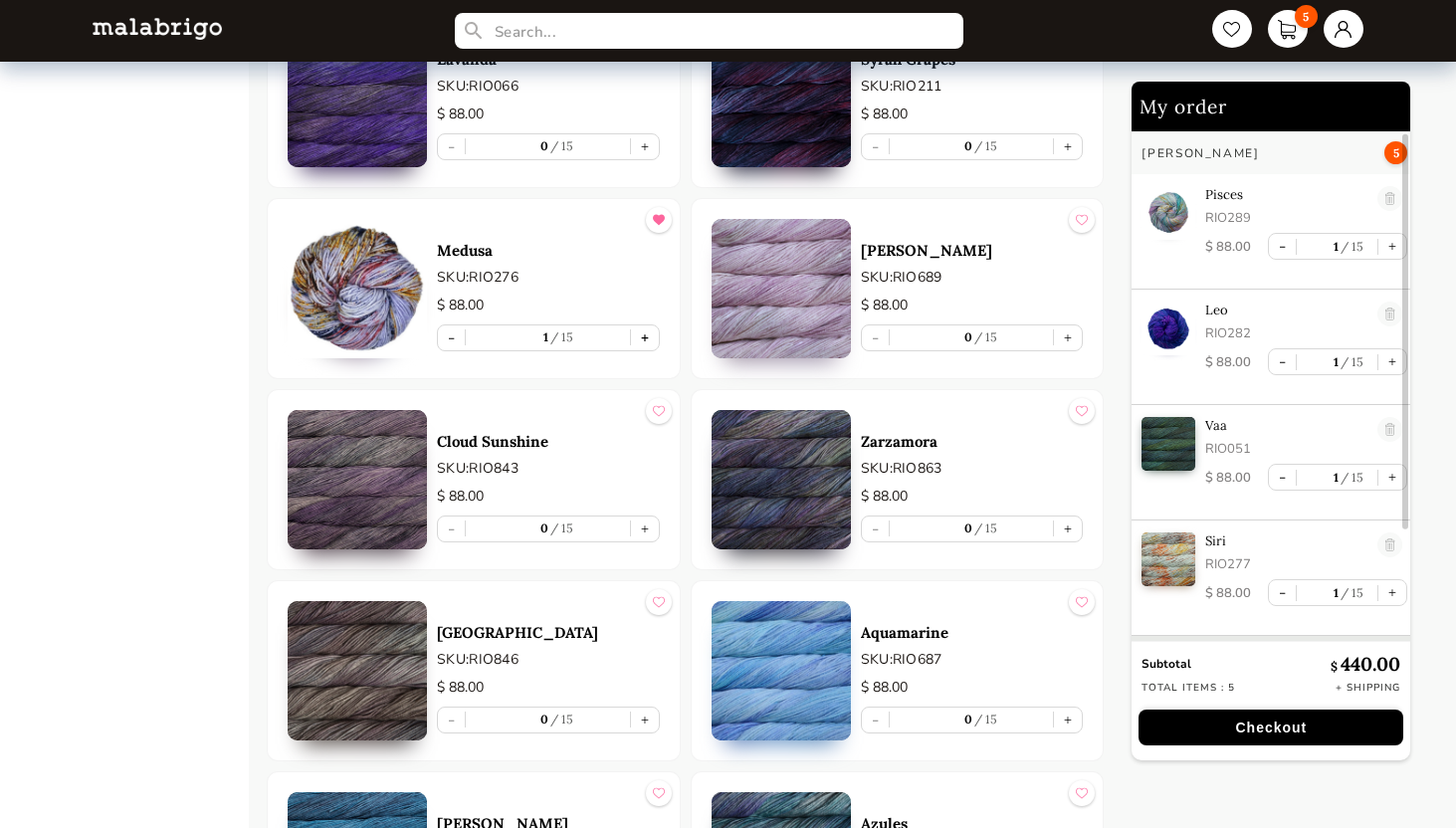 scroll, scrollTop: 48, scrollLeft: 0, axis: vertical 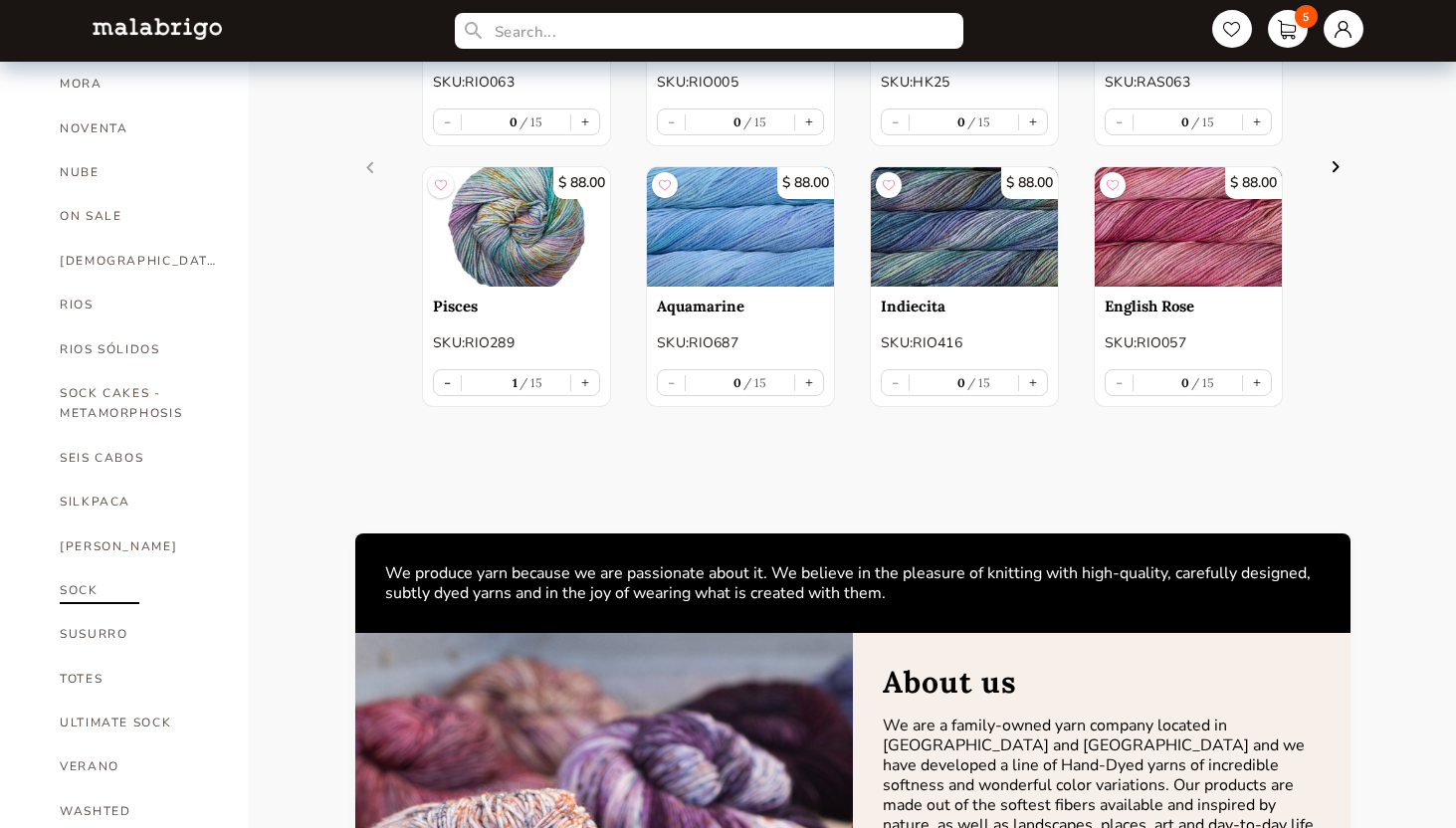 click on "SOCK" at bounding box center [139, 590] 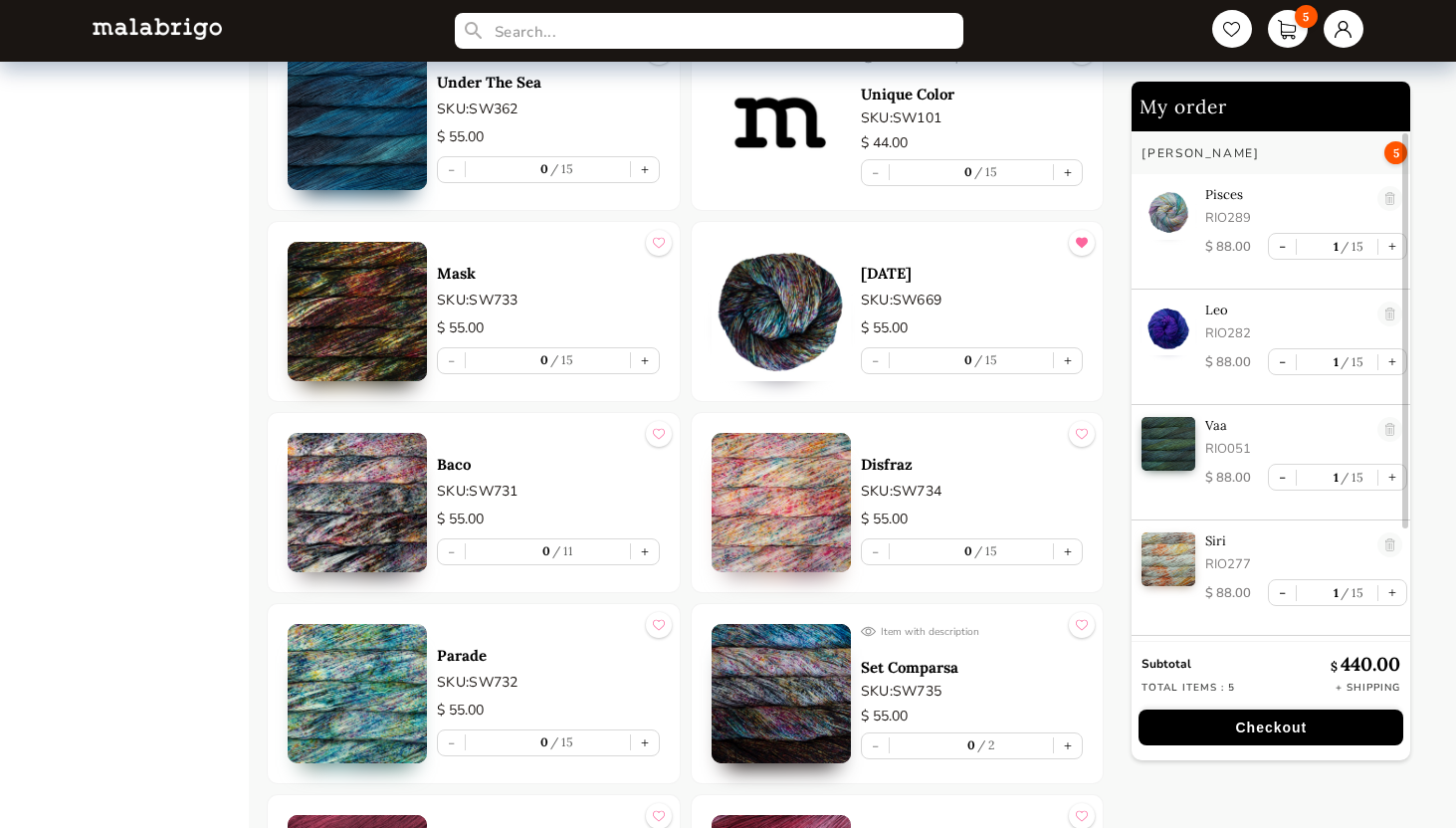 scroll, scrollTop: 1969, scrollLeft: 0, axis: vertical 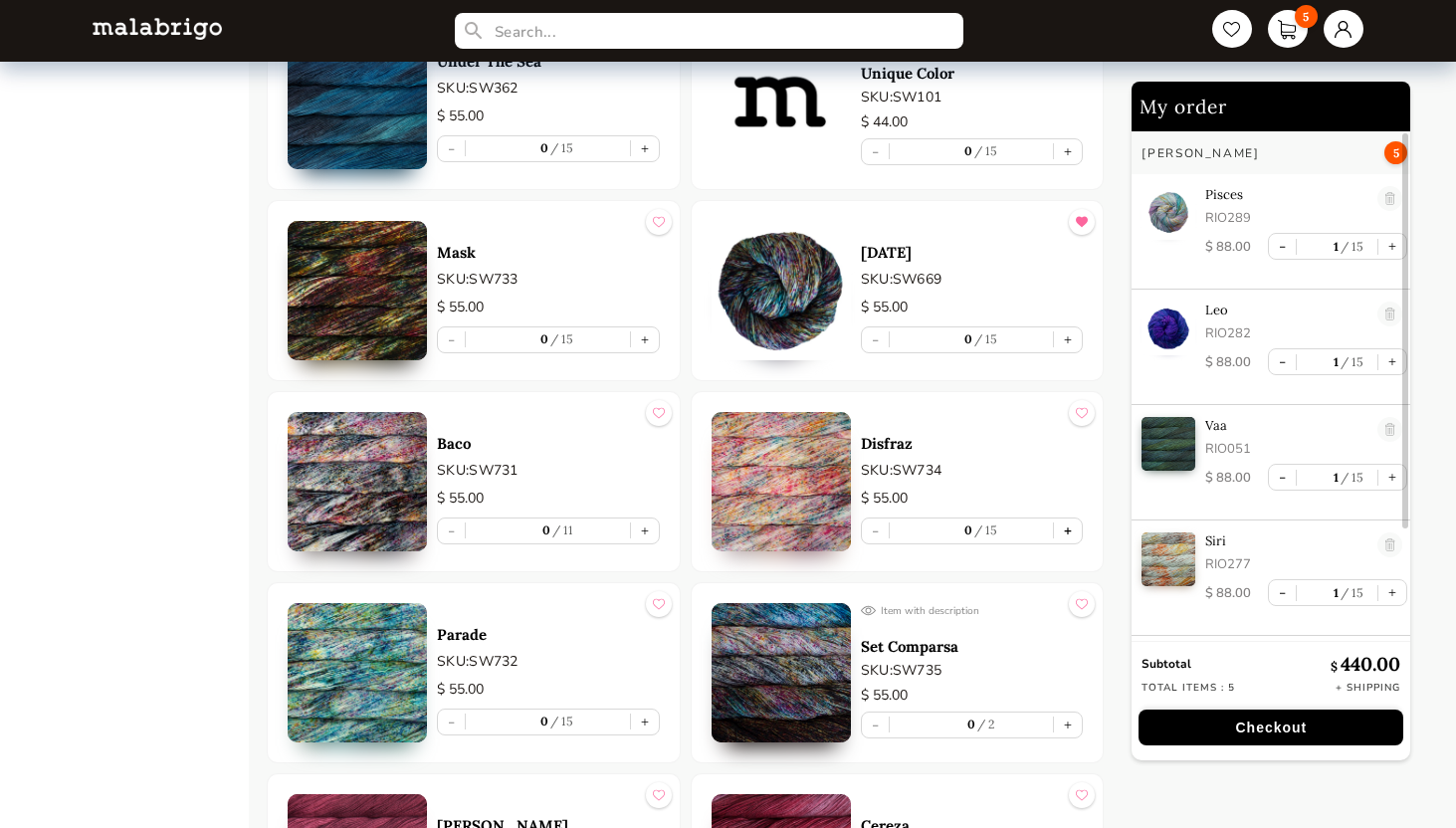 click on "+" at bounding box center (1068, 530) 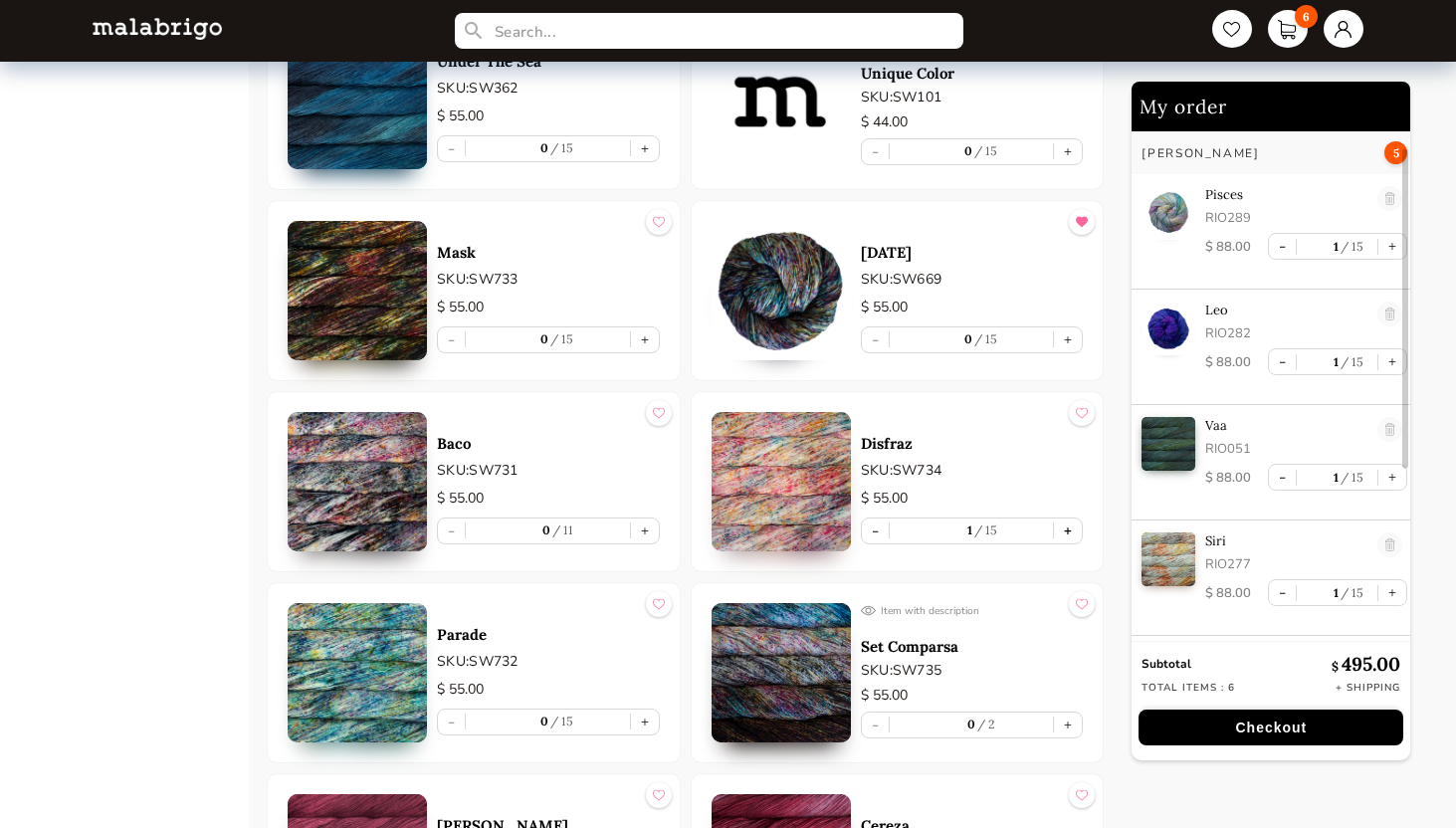 scroll, scrollTop: 175, scrollLeft: 0, axis: vertical 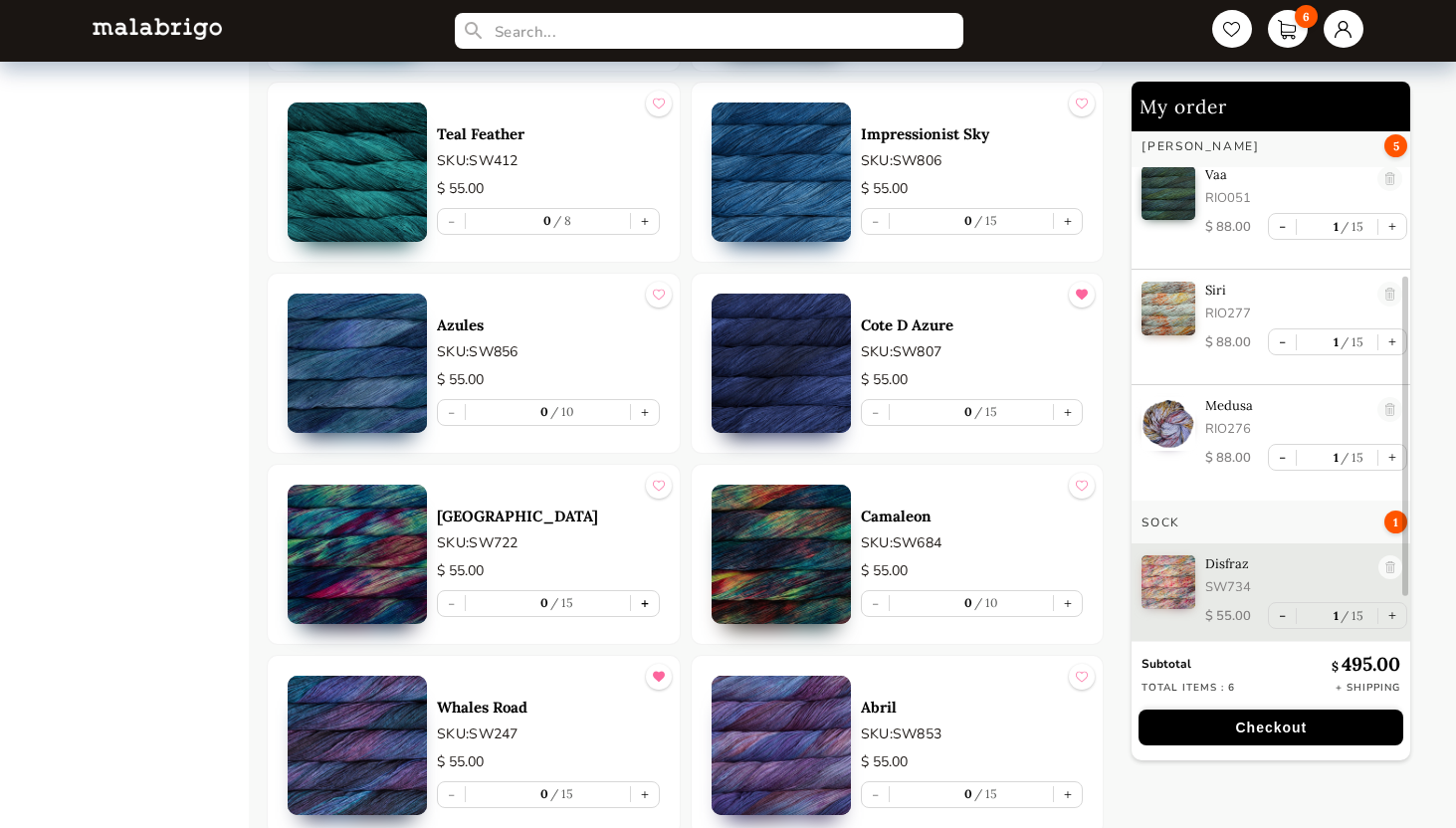 click on "+" at bounding box center (645, 603) 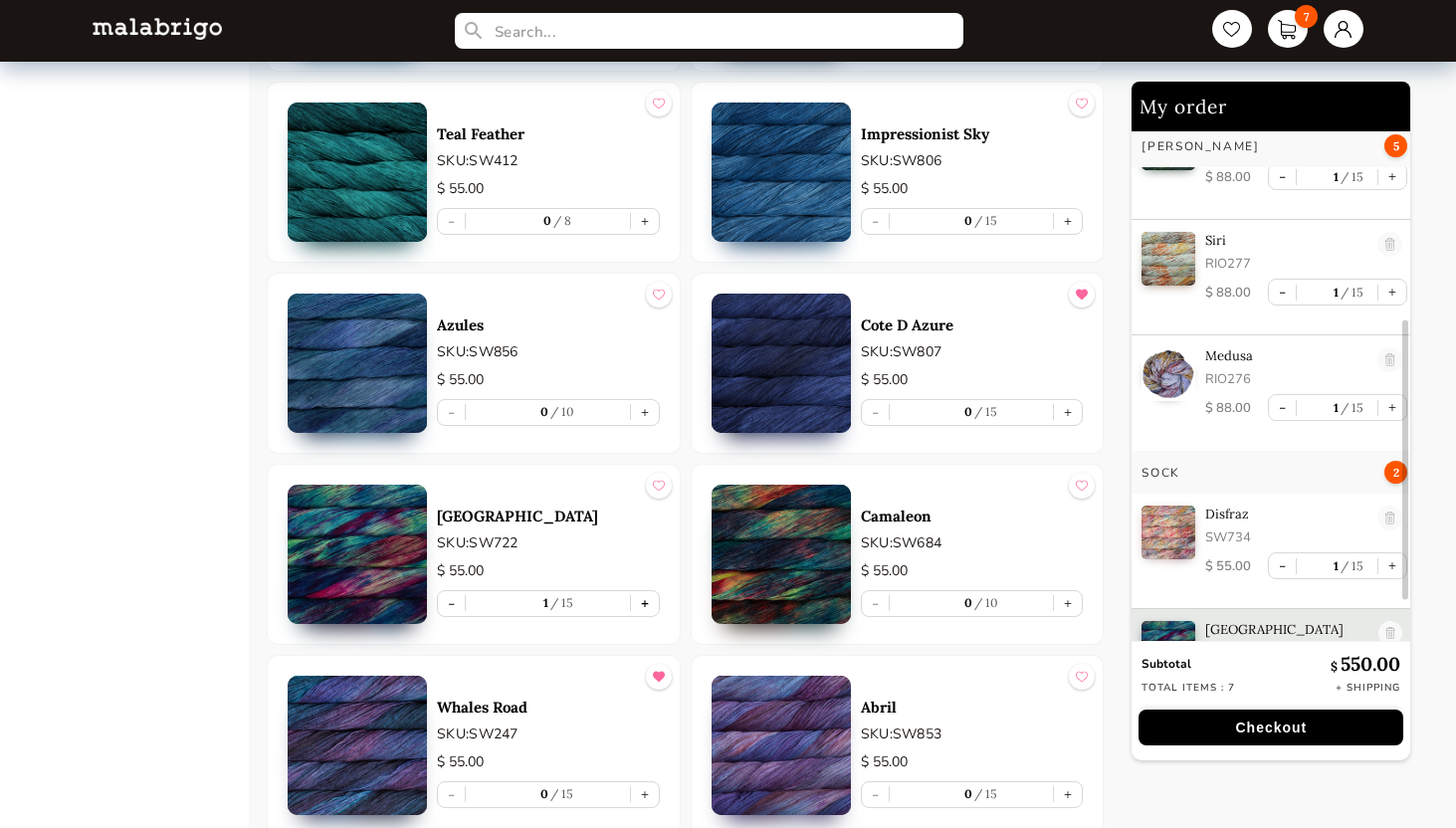 scroll, scrollTop: 359, scrollLeft: 0, axis: vertical 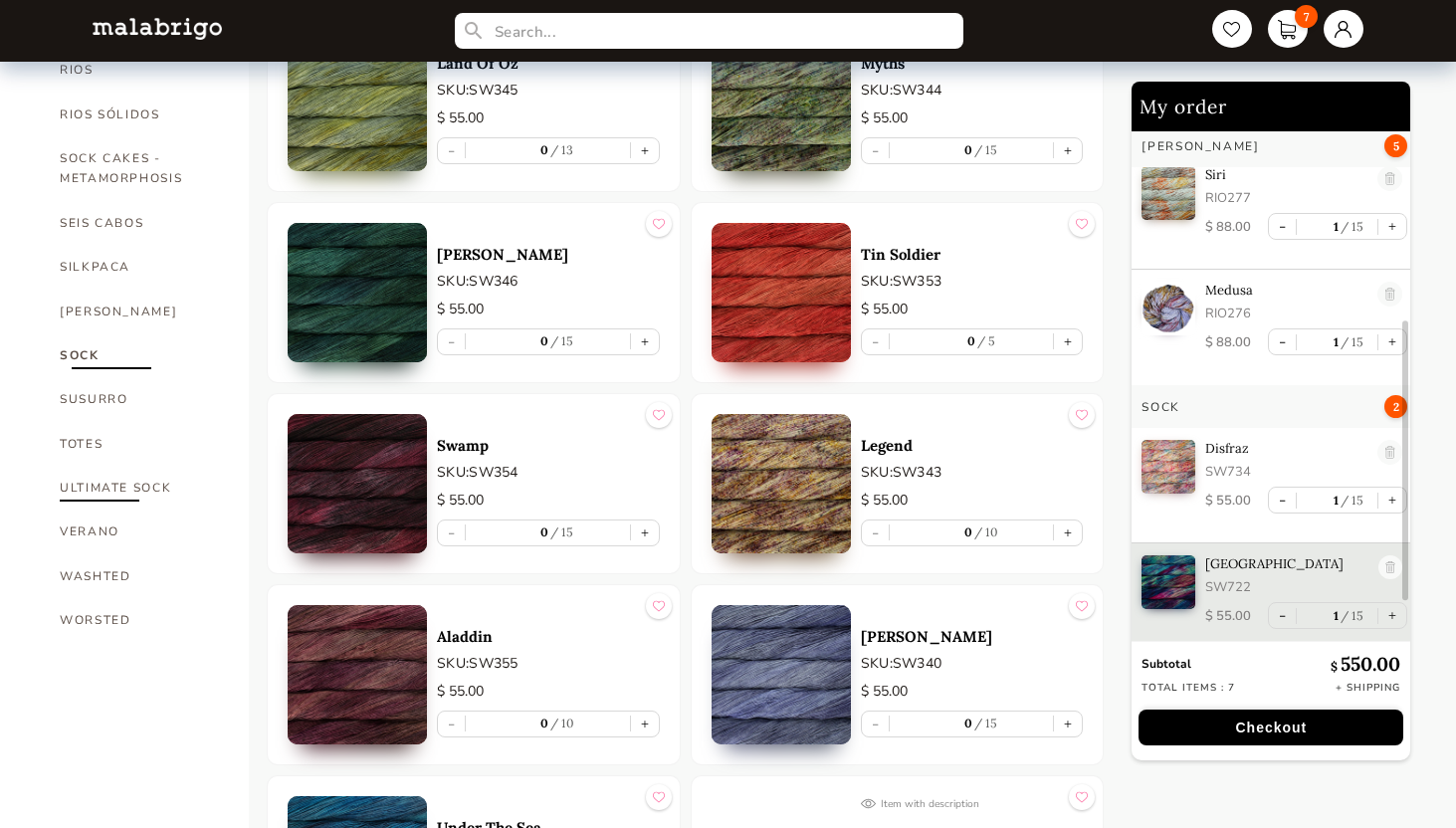 click on "ULTIMATE SOCK" at bounding box center (139, 488) 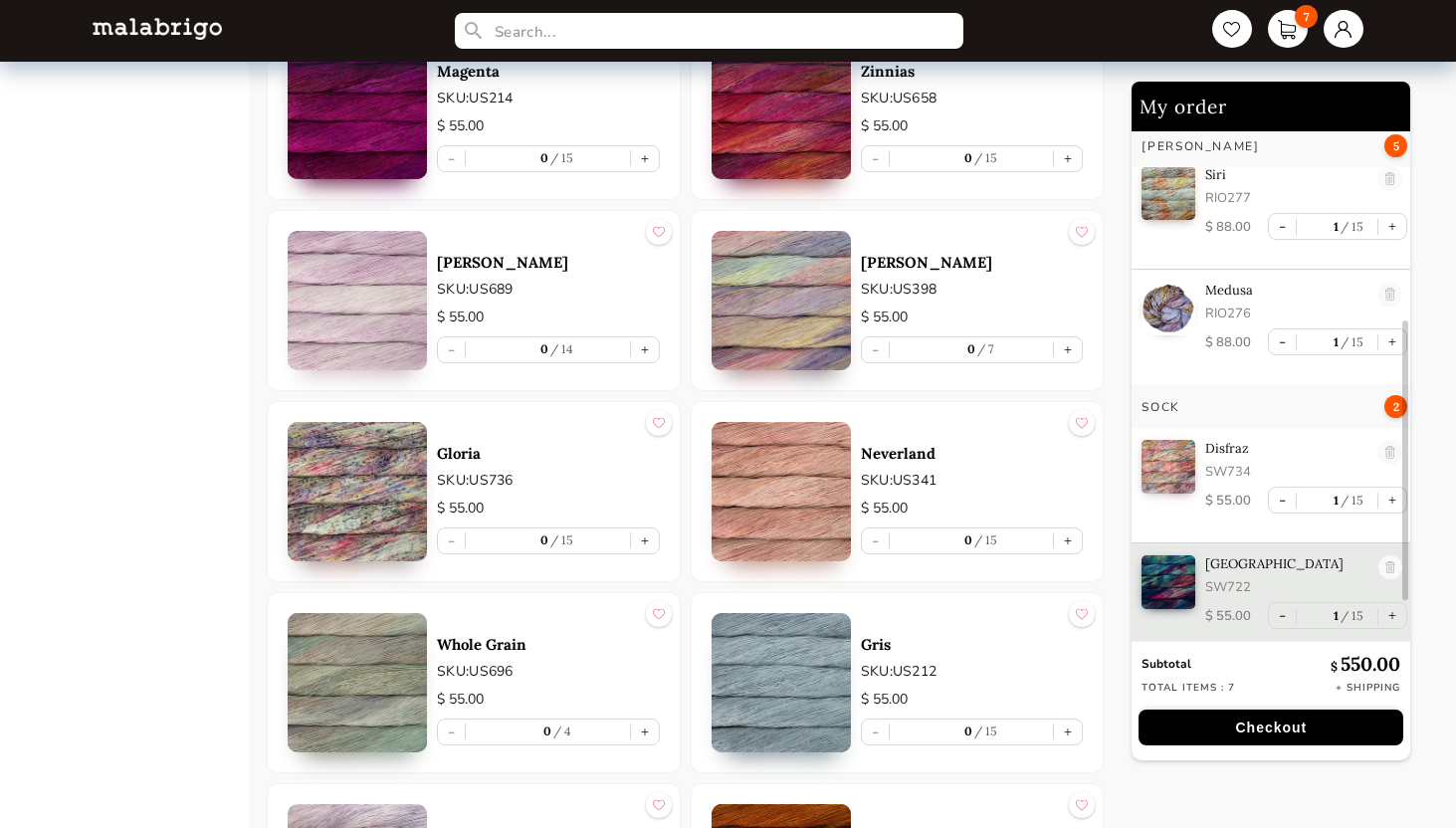 scroll, scrollTop: 2198, scrollLeft: 0, axis: vertical 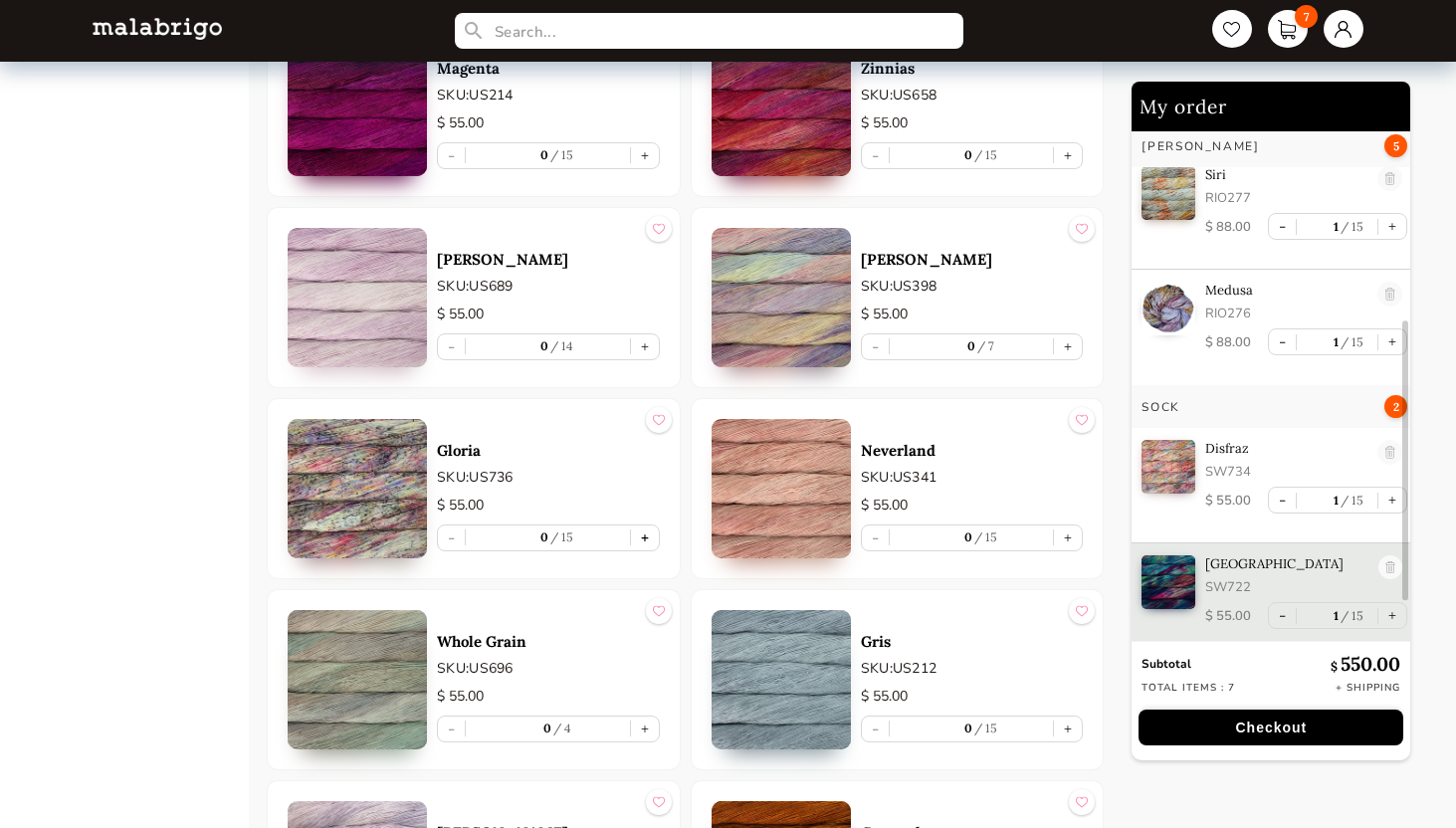 click on "+" at bounding box center [645, 537] 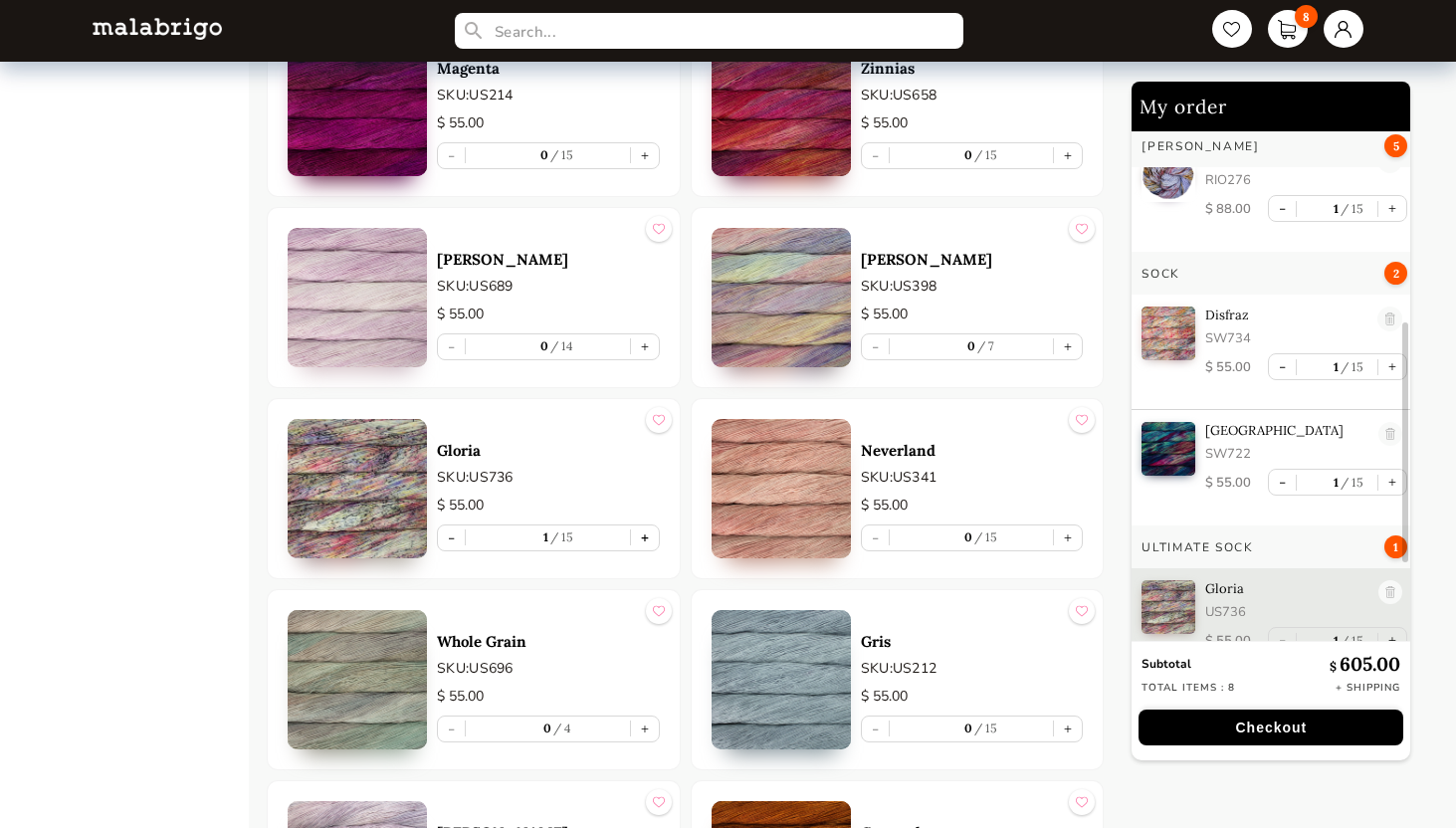 scroll, scrollTop: 518, scrollLeft: 0, axis: vertical 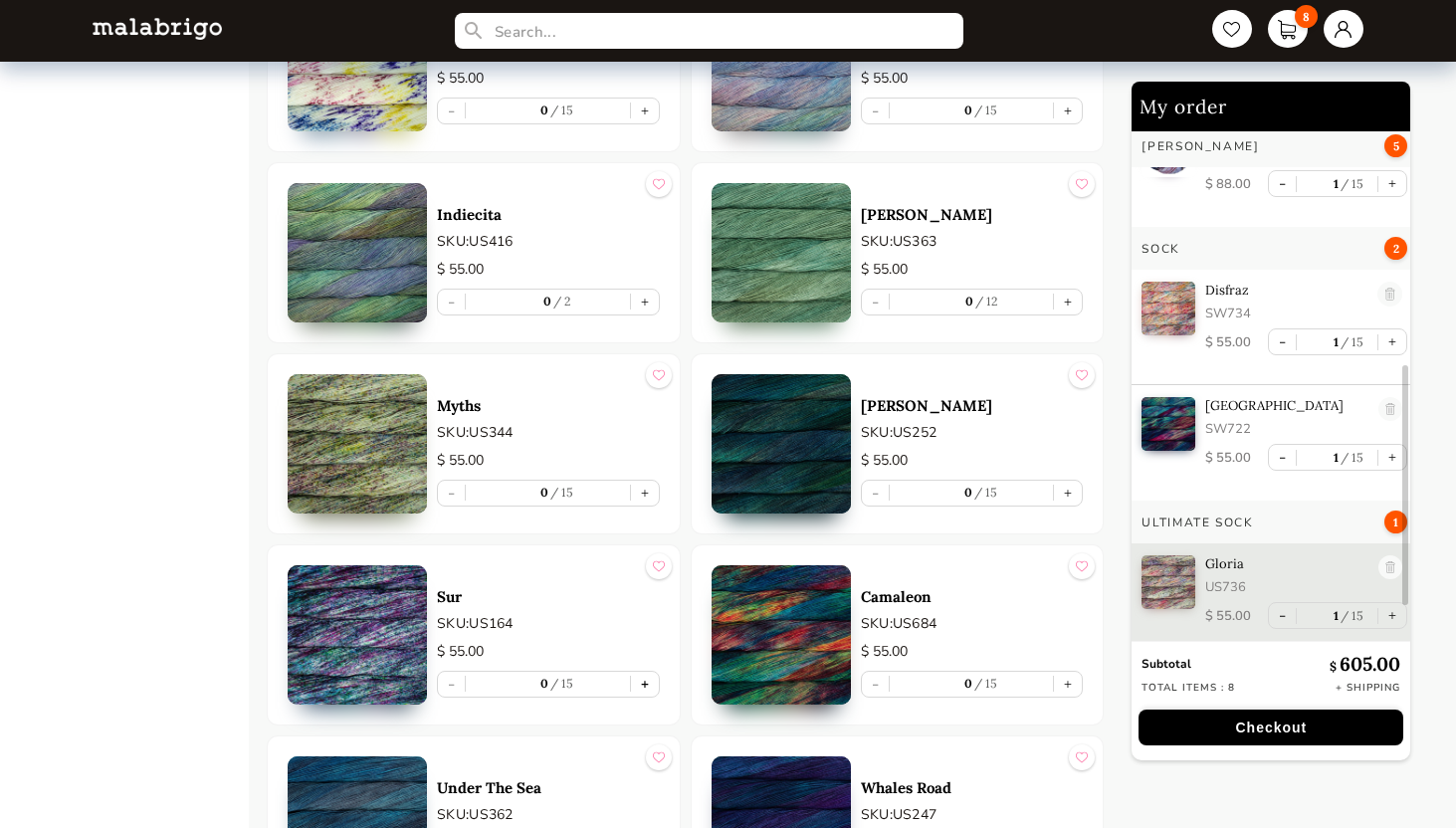 click on "+" at bounding box center [645, 684] 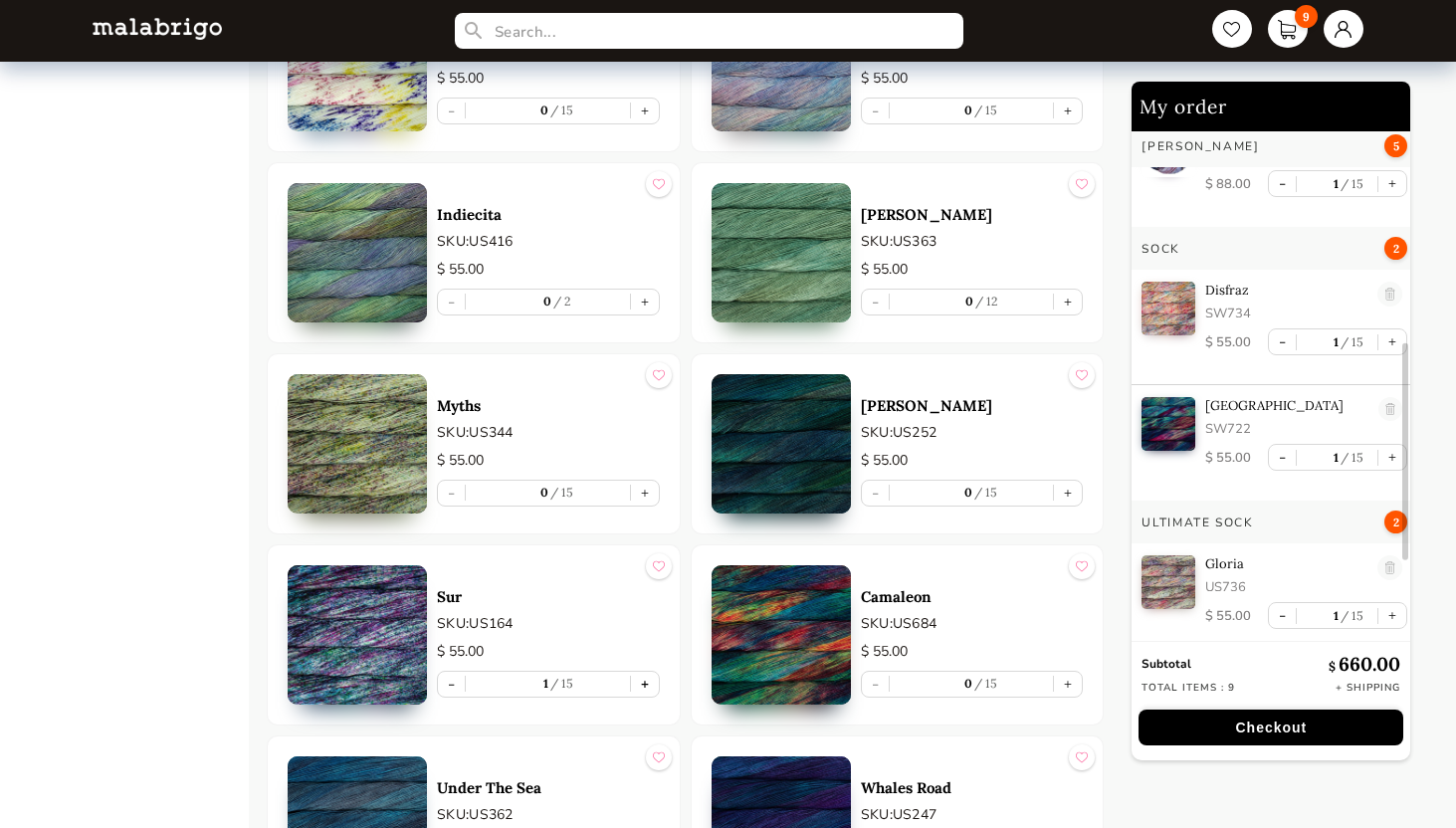 scroll, scrollTop: 633, scrollLeft: 0, axis: vertical 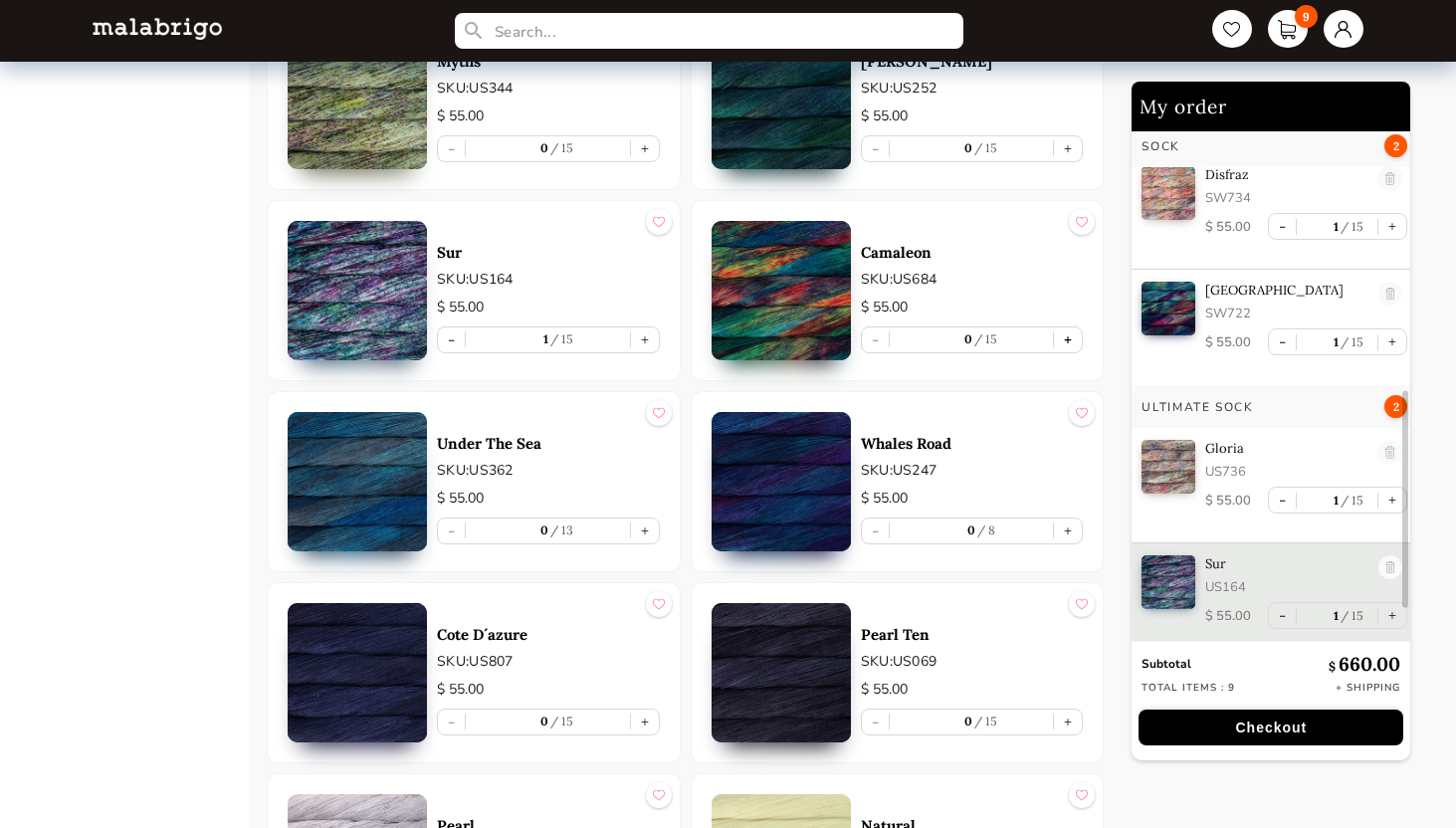 click on "+" at bounding box center (1068, 339) 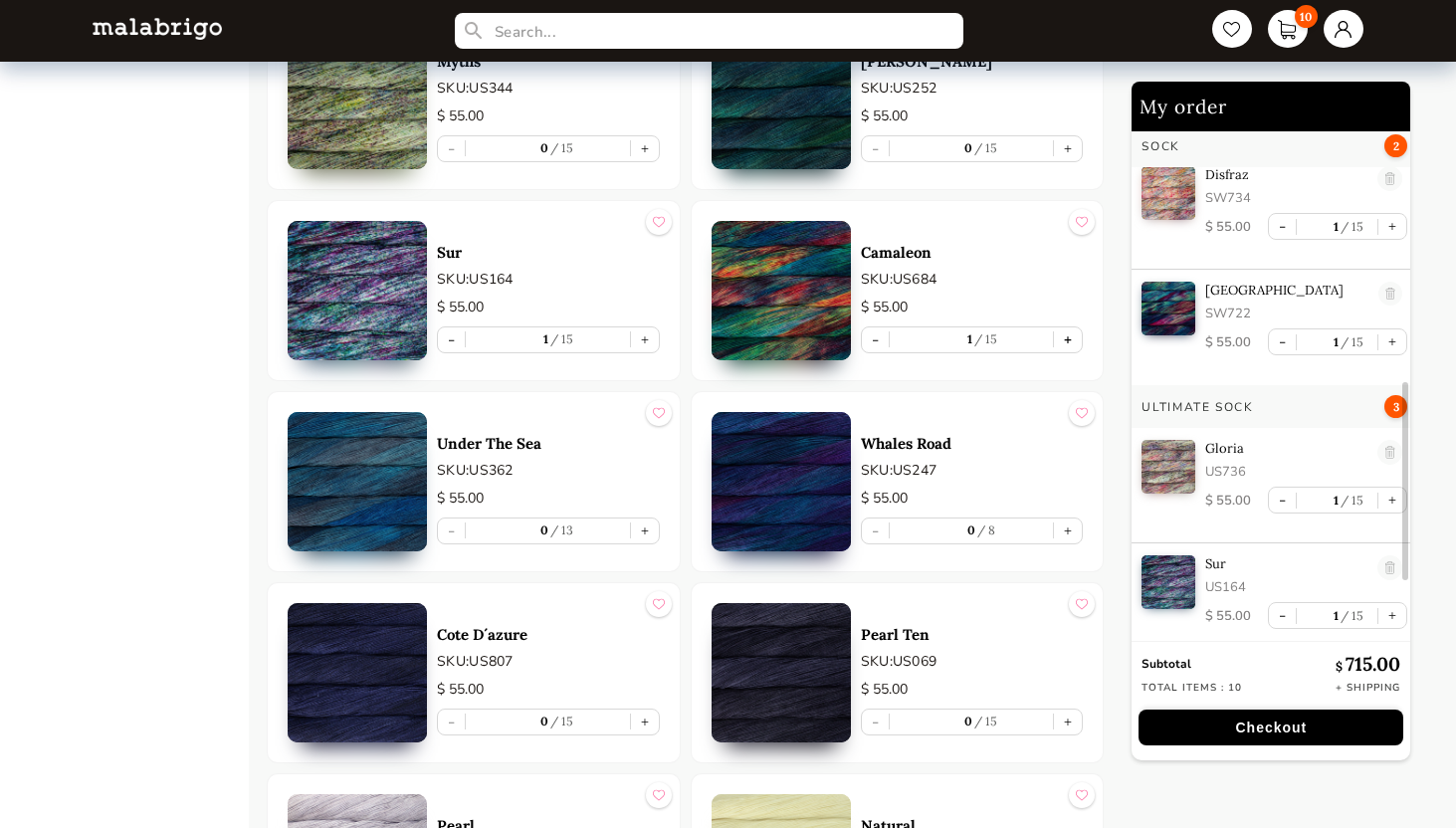 scroll, scrollTop: 748, scrollLeft: 0, axis: vertical 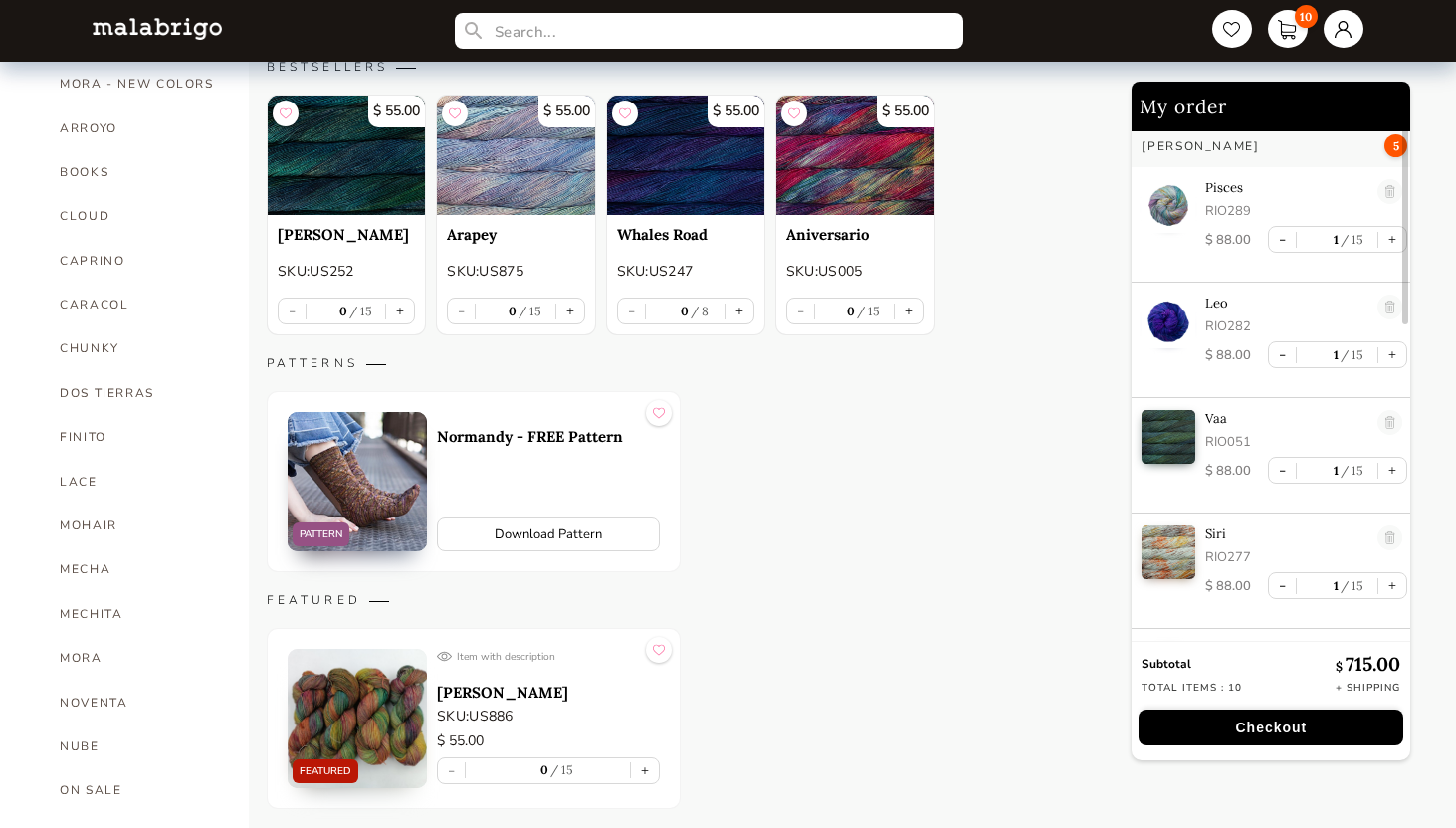 click on "Checkout" at bounding box center [1271, 727] 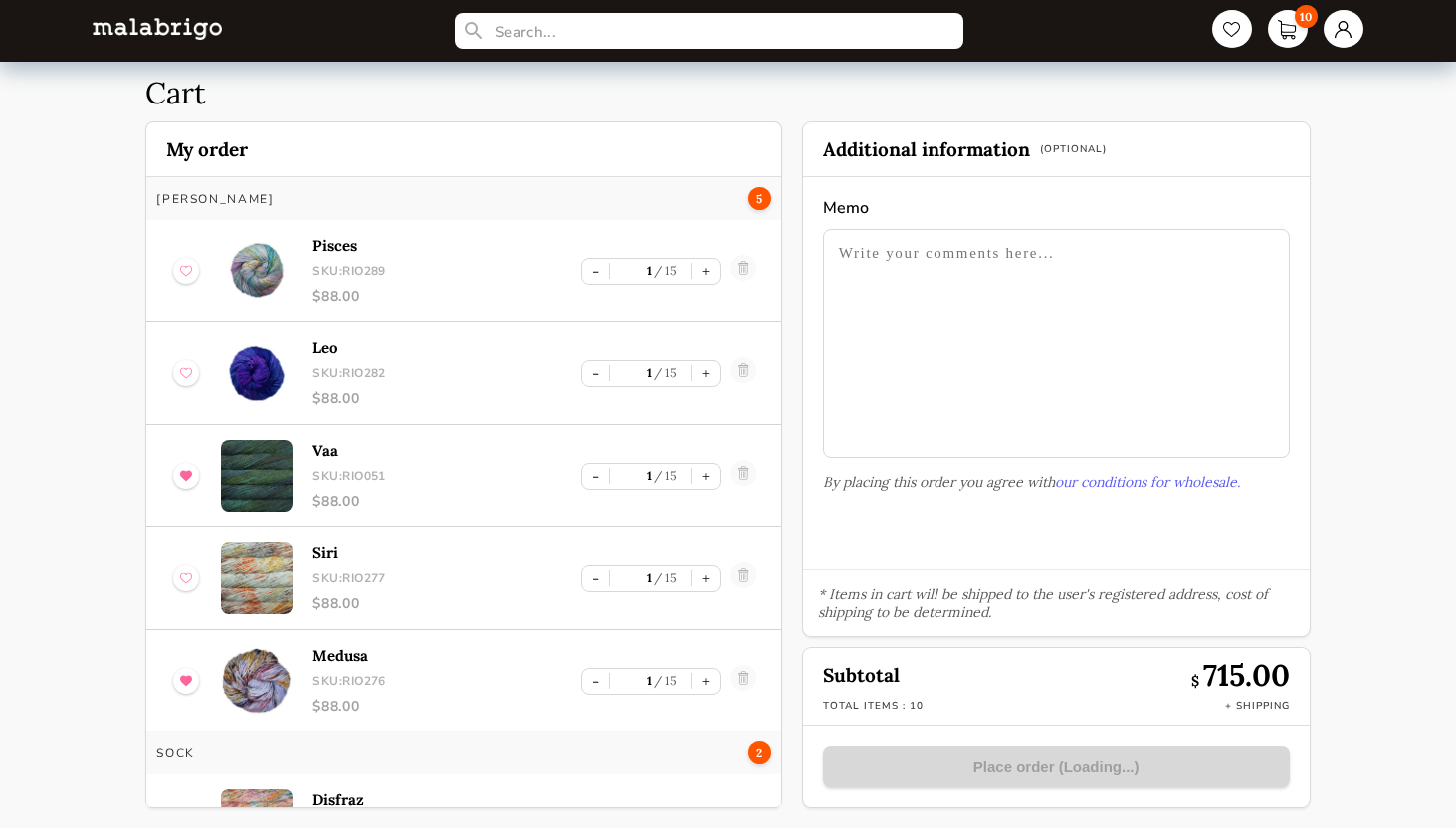 scroll, scrollTop: 40, scrollLeft: 0, axis: vertical 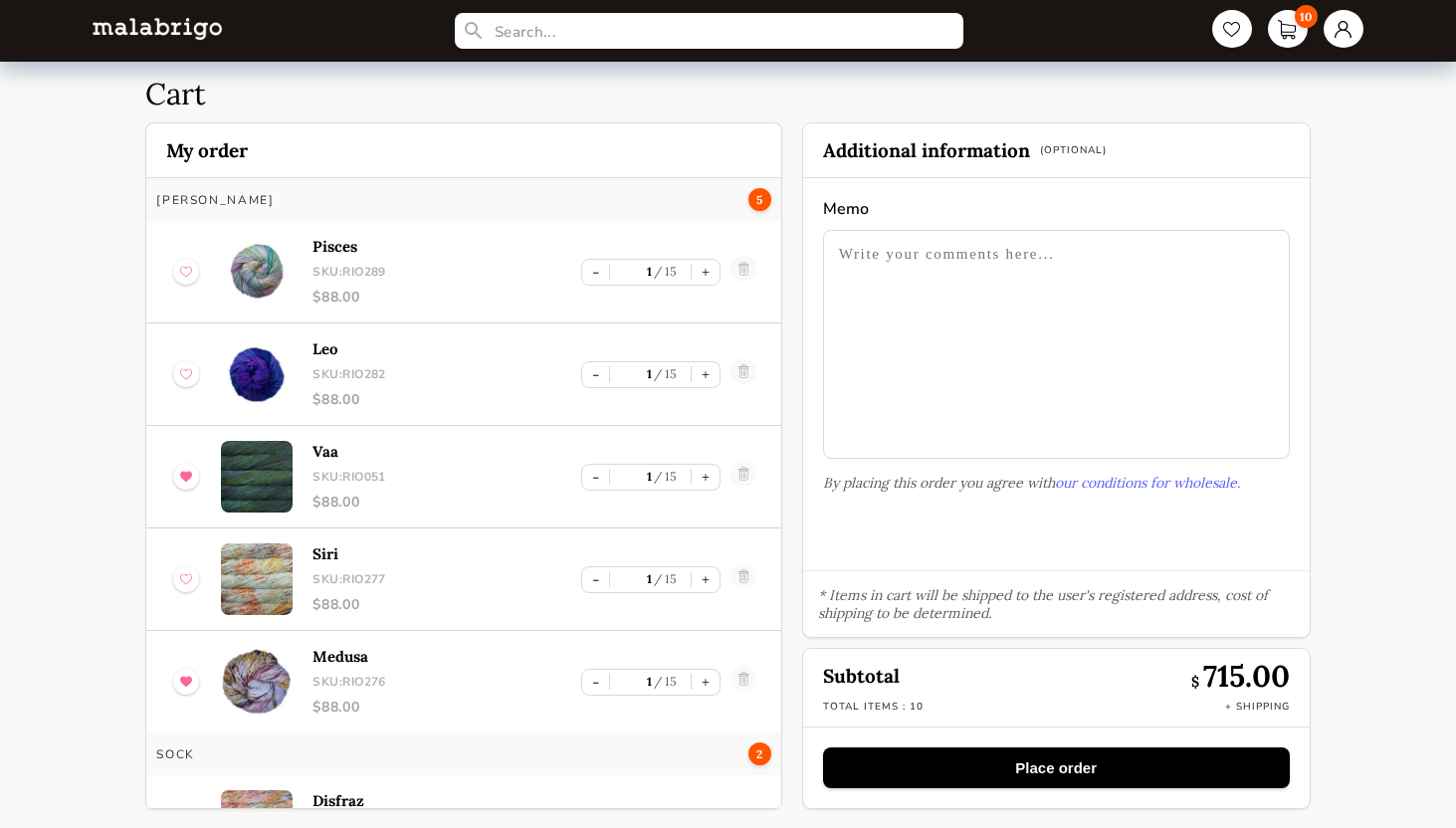 click on "Place order" at bounding box center [1056, 767] 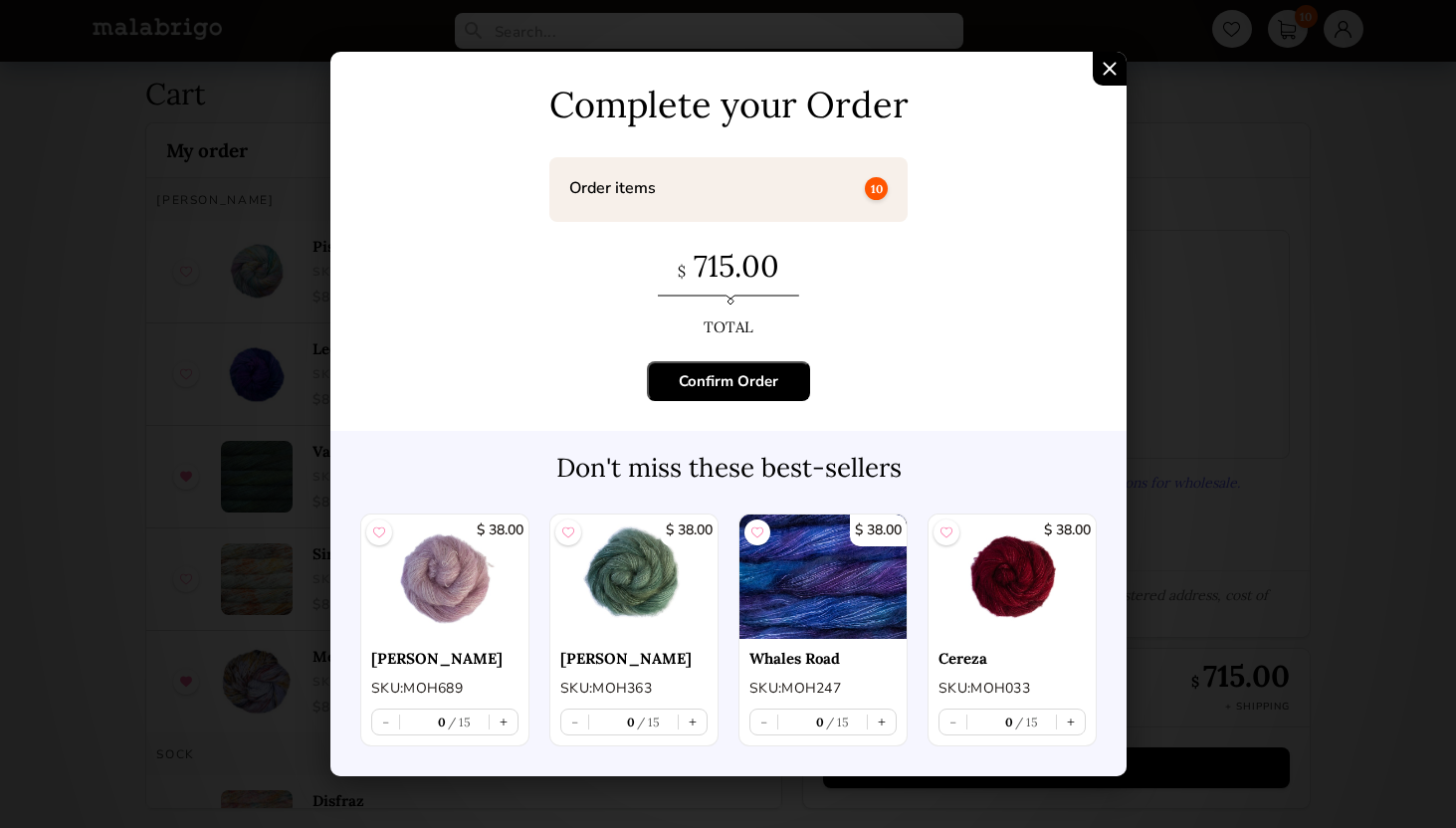 click on "Confirm Order" at bounding box center (728, 381) 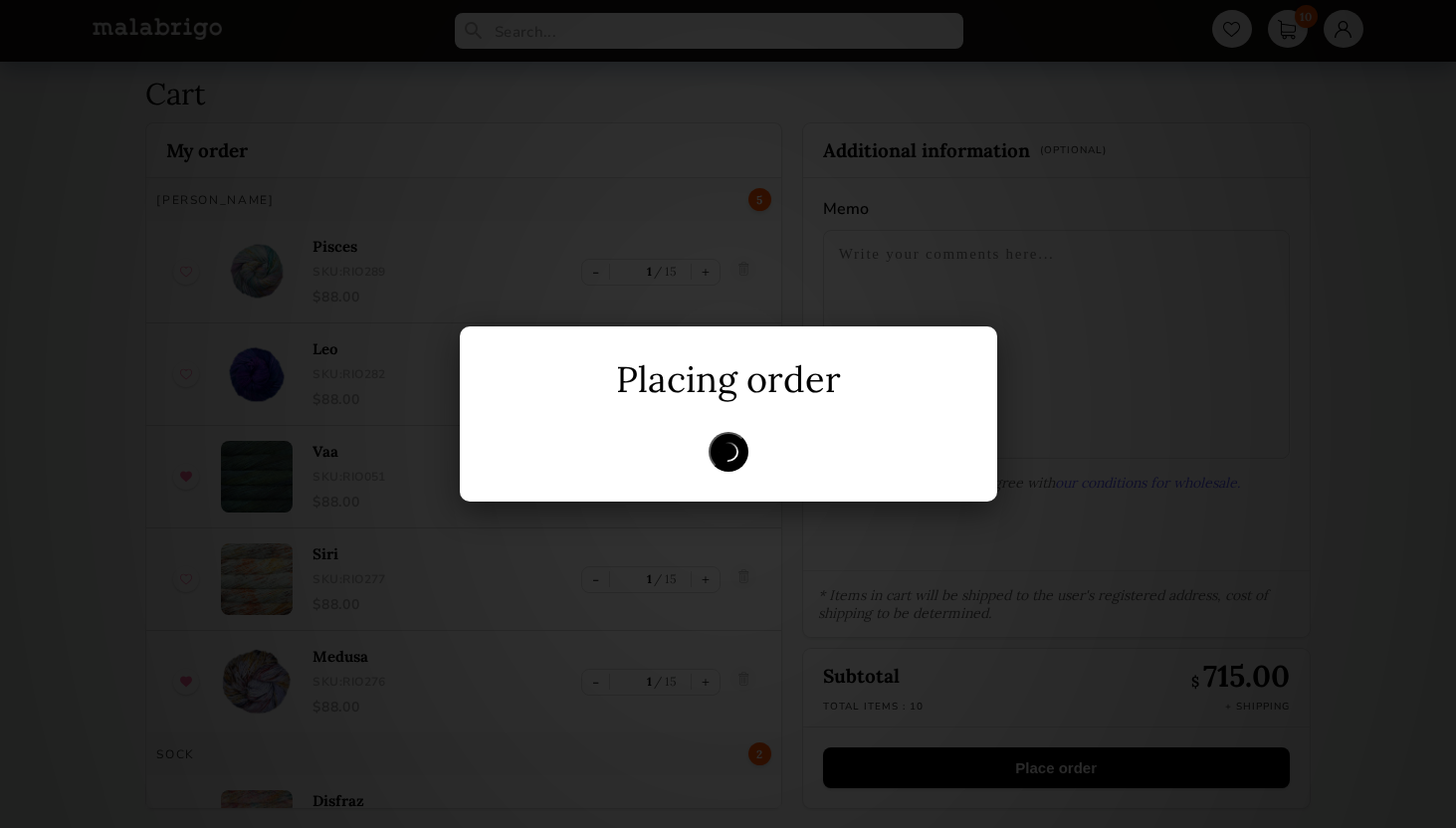 scroll, scrollTop: 0, scrollLeft: 0, axis: both 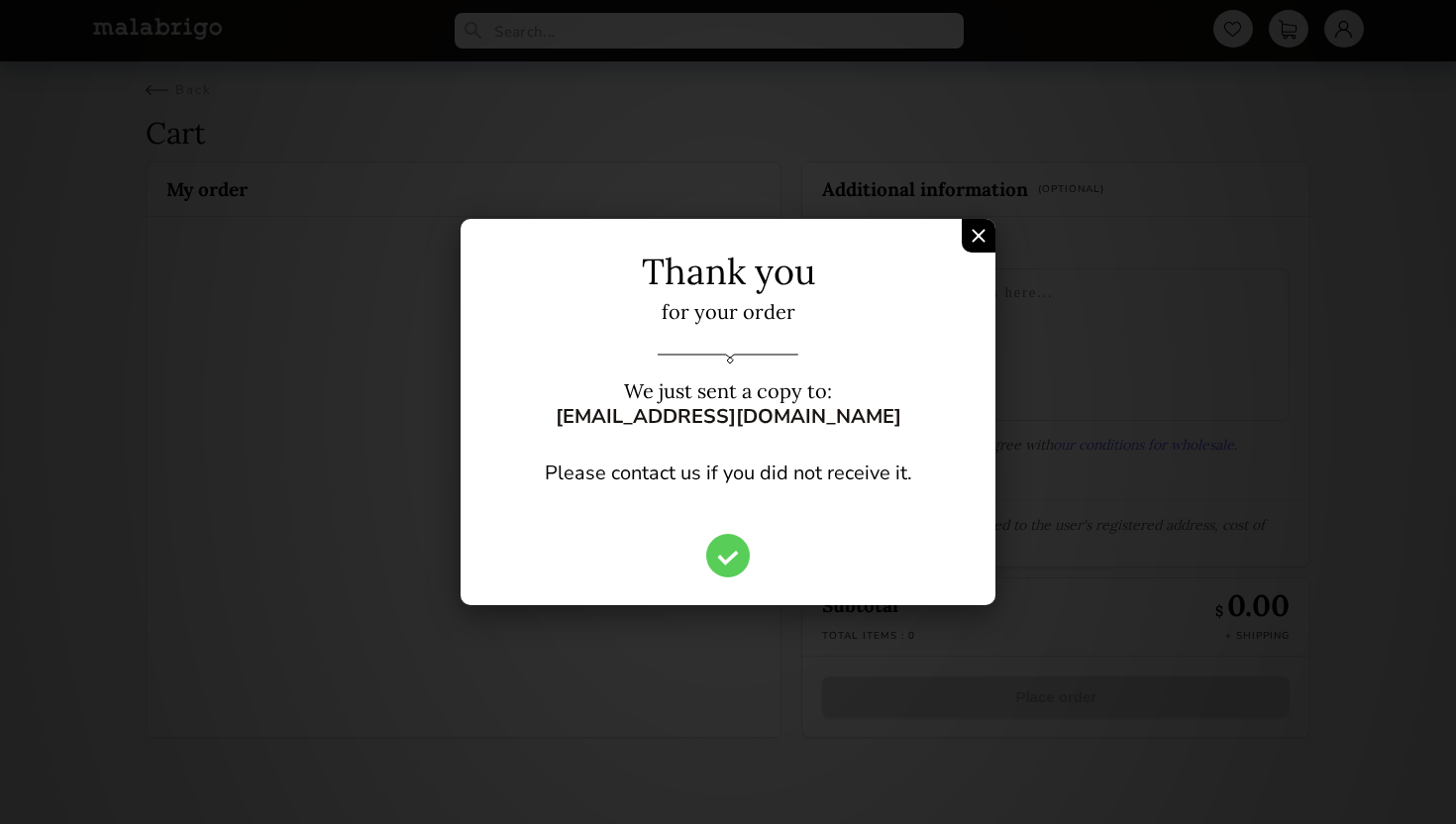 click at bounding box center [979, 236] 